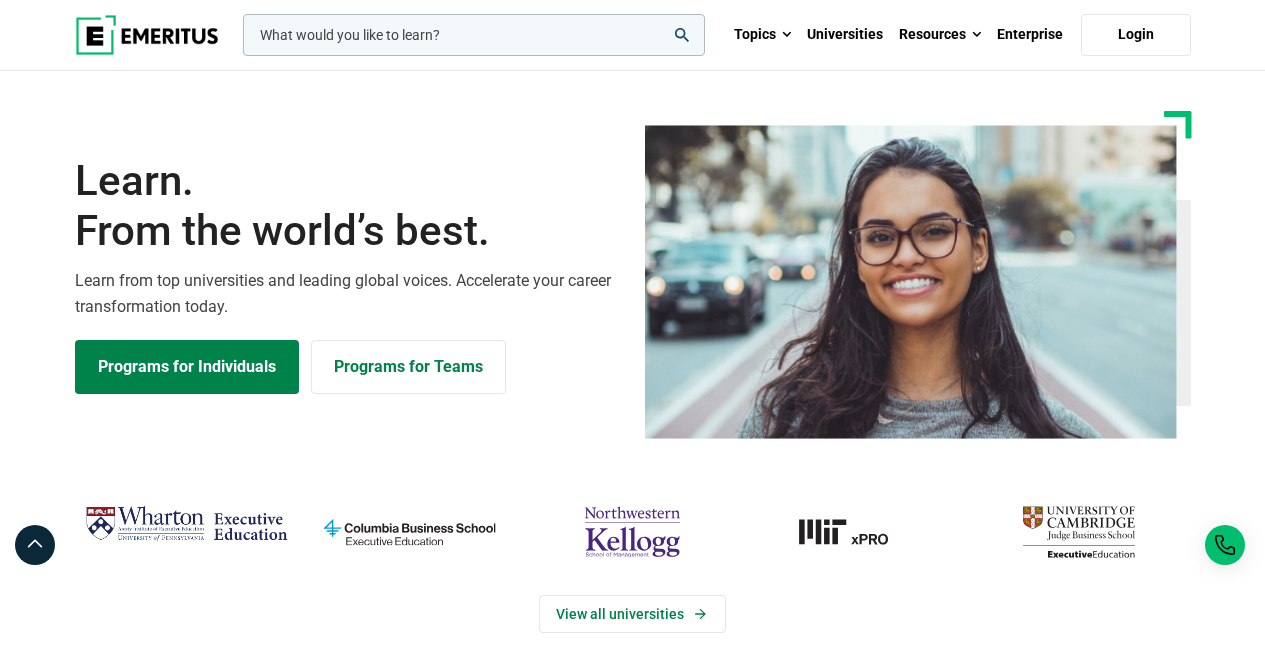 scroll, scrollTop: 700, scrollLeft: 0, axis: vertical 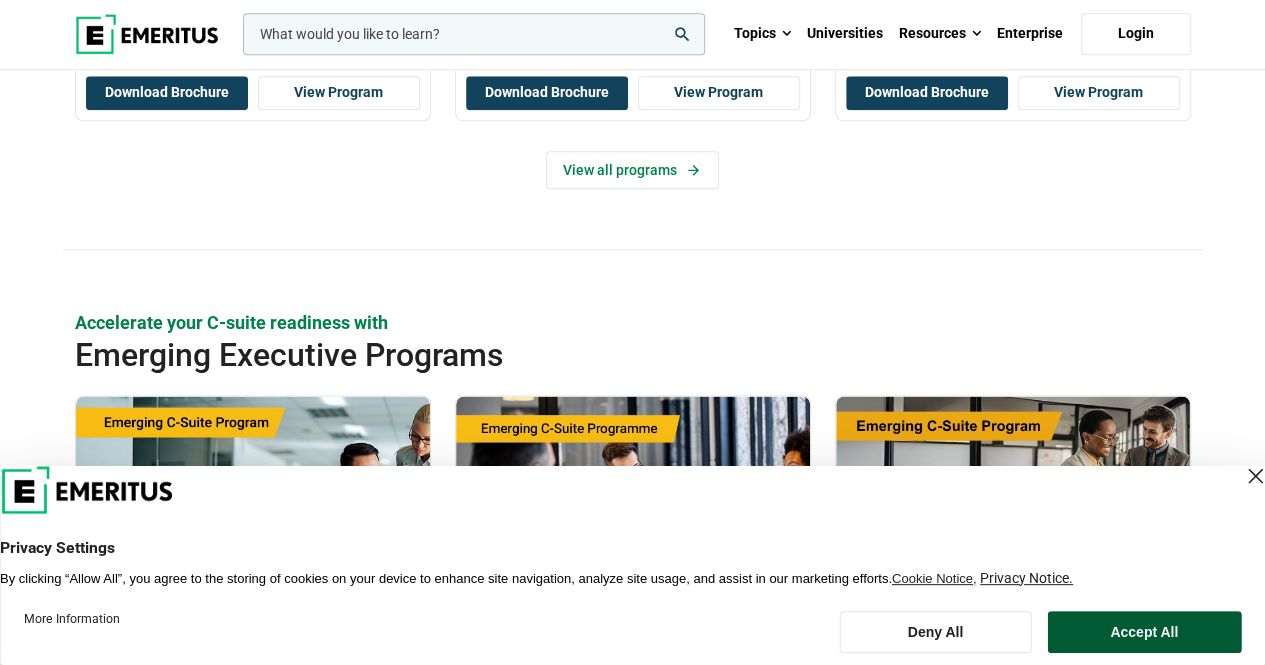 click on "Accept All" at bounding box center [1144, 632] 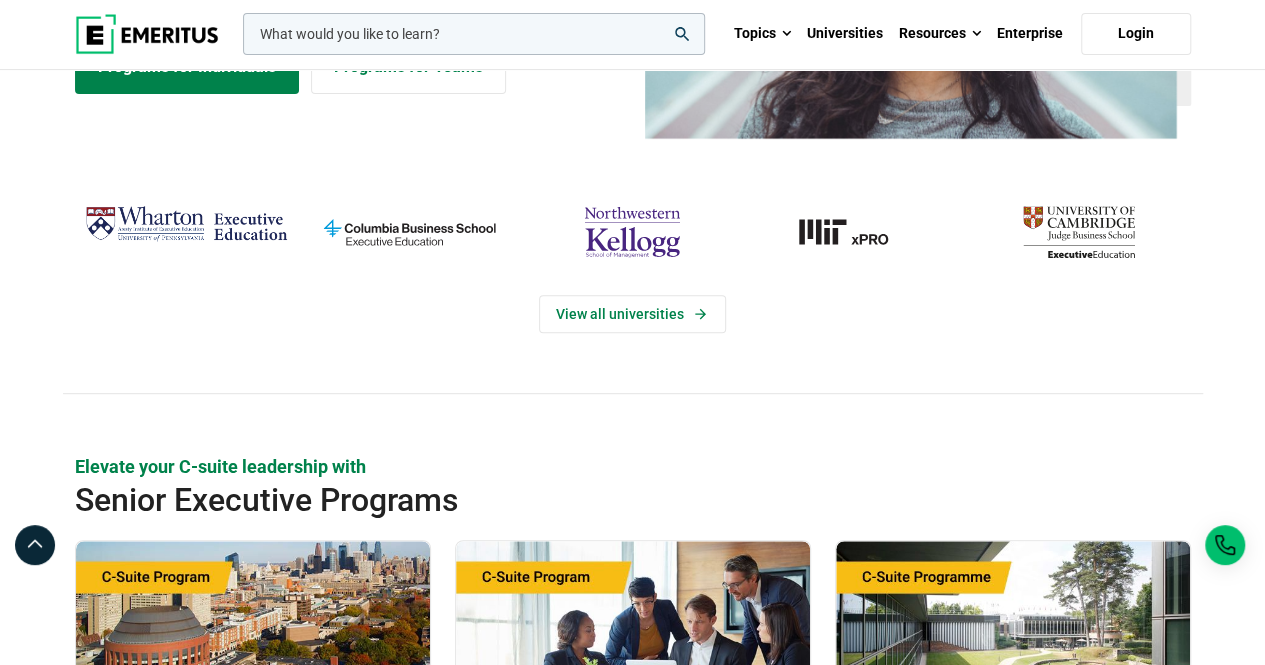 scroll, scrollTop: 100, scrollLeft: 0, axis: vertical 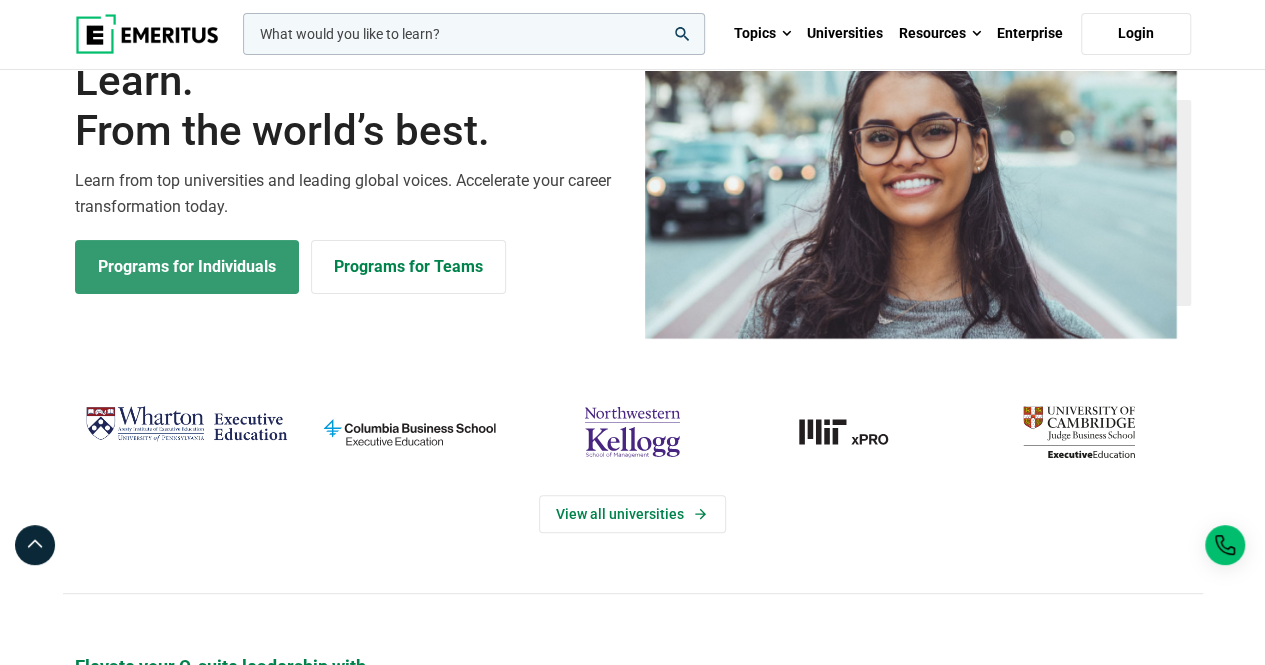 click on "Programs for Individuals" at bounding box center [187, 267] 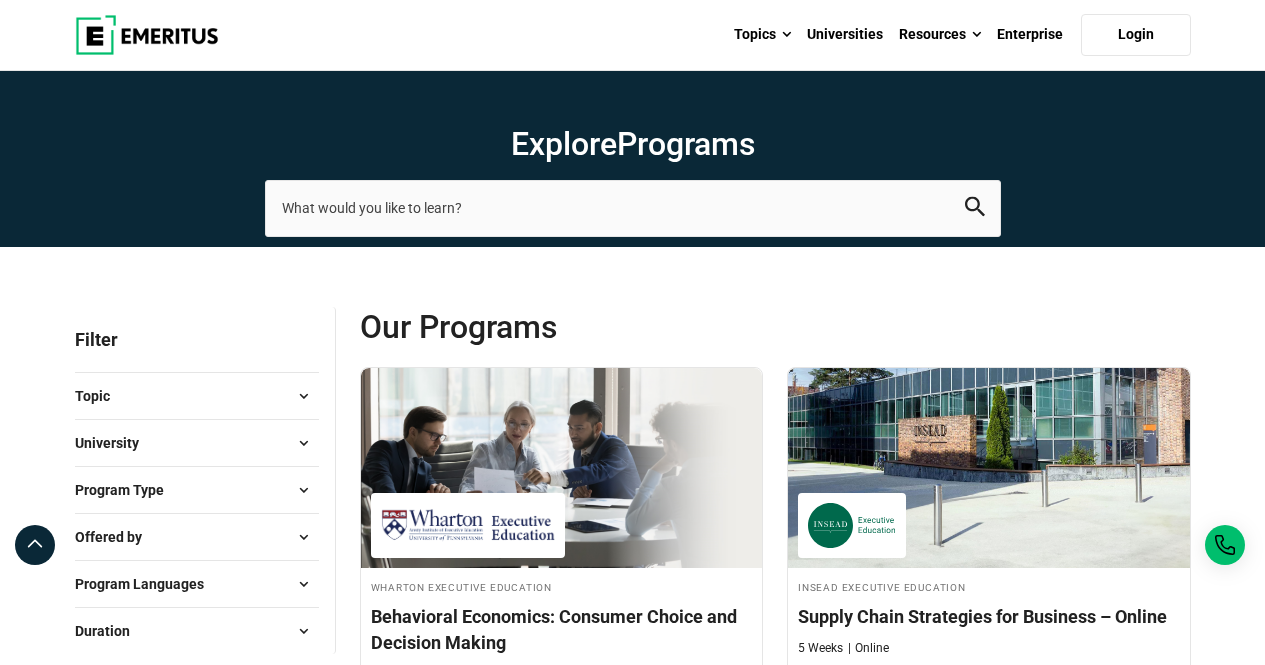 scroll, scrollTop: 0, scrollLeft: 0, axis: both 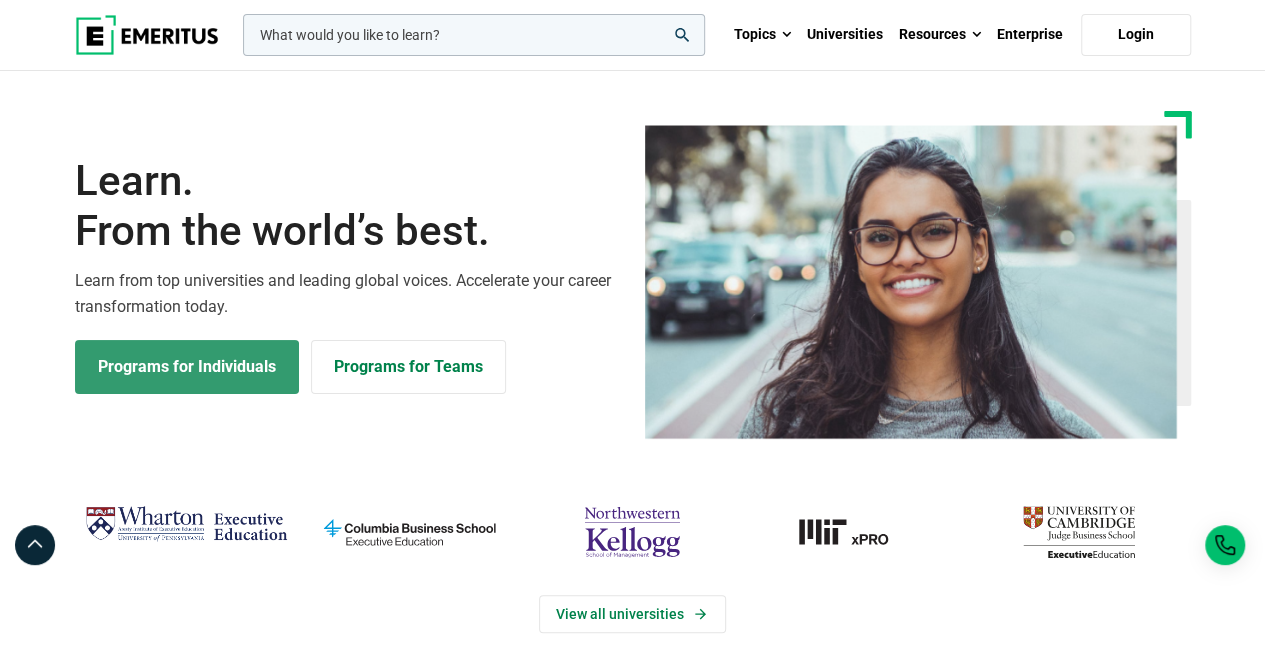 click on "Programs for Individuals" at bounding box center [187, 367] 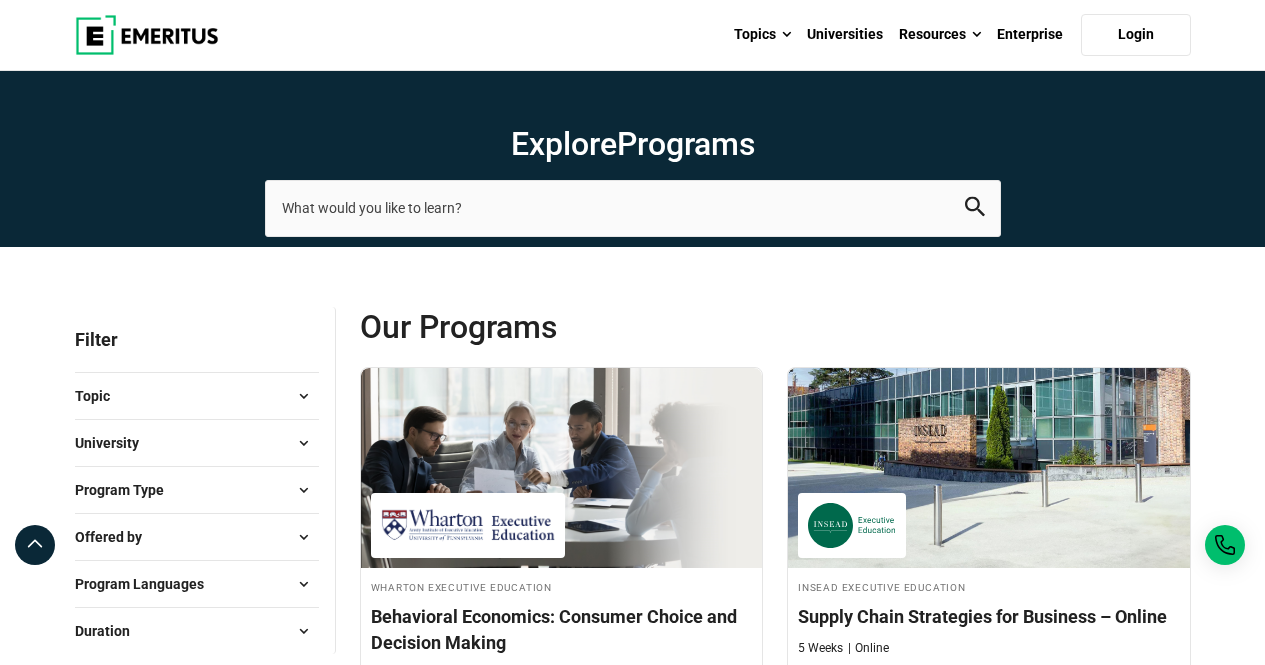 scroll, scrollTop: 0, scrollLeft: 0, axis: both 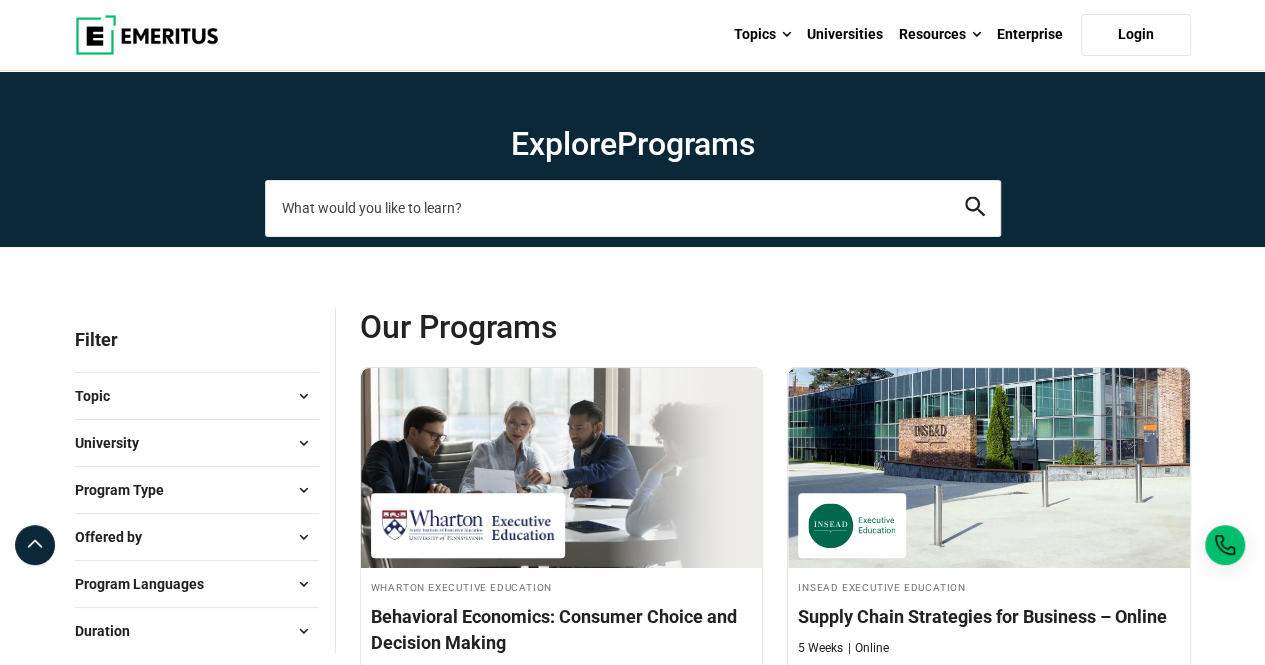 click at bounding box center [633, 208] 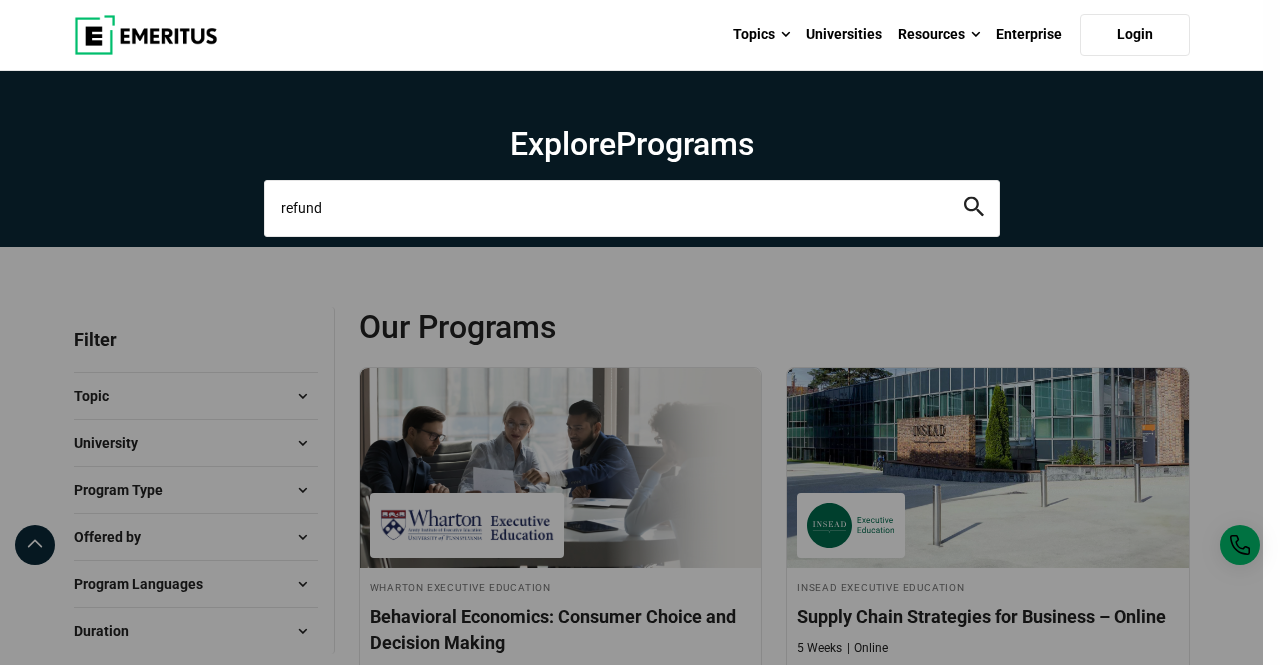 type on "refund" 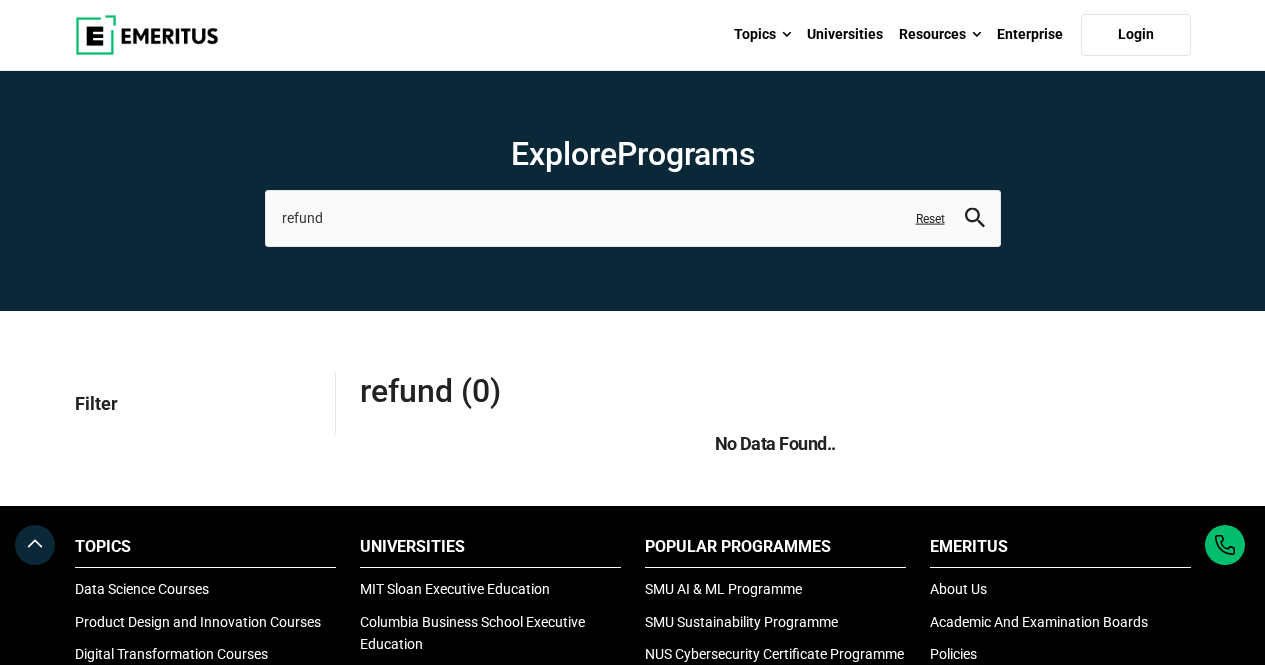 scroll, scrollTop: 0, scrollLeft: 0, axis: both 